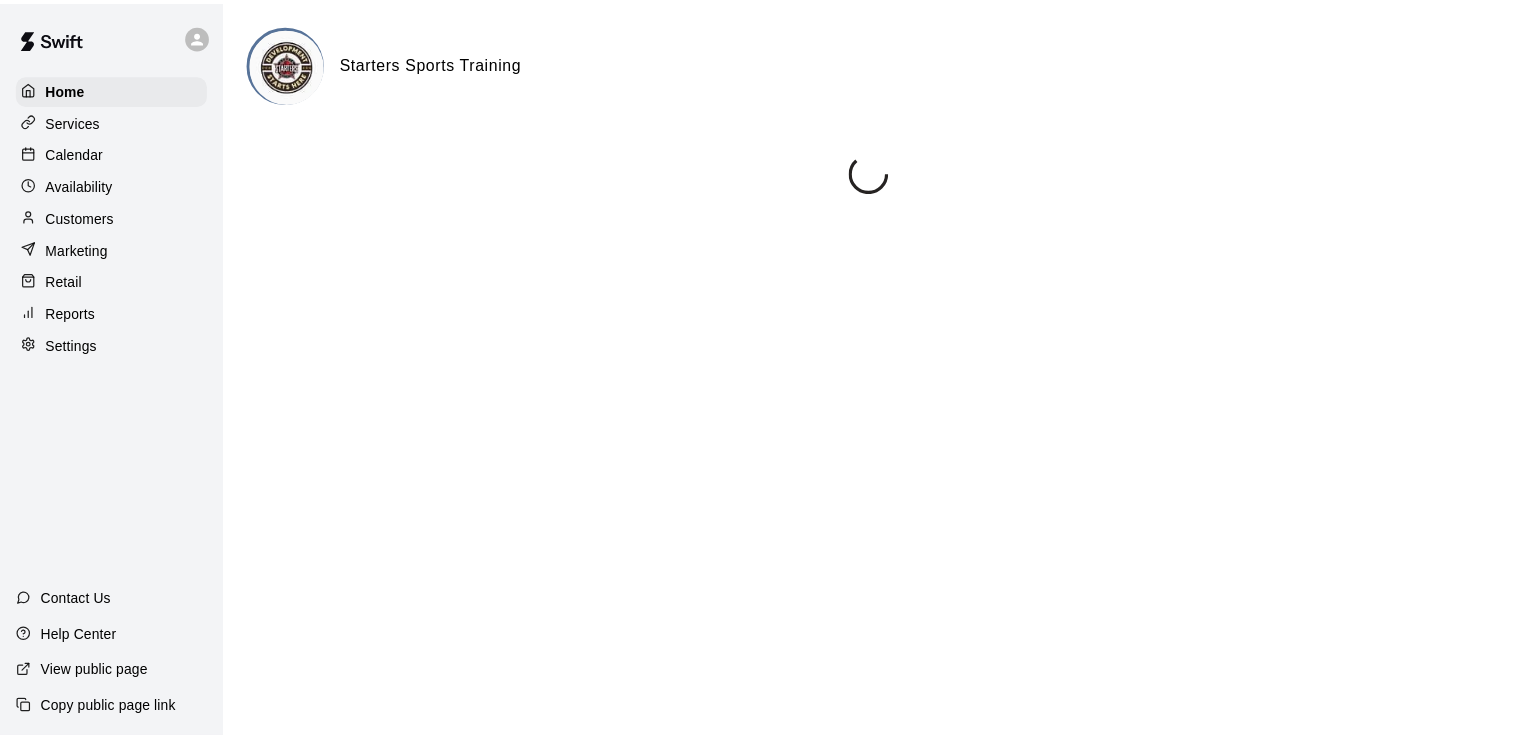 scroll, scrollTop: 0, scrollLeft: 0, axis: both 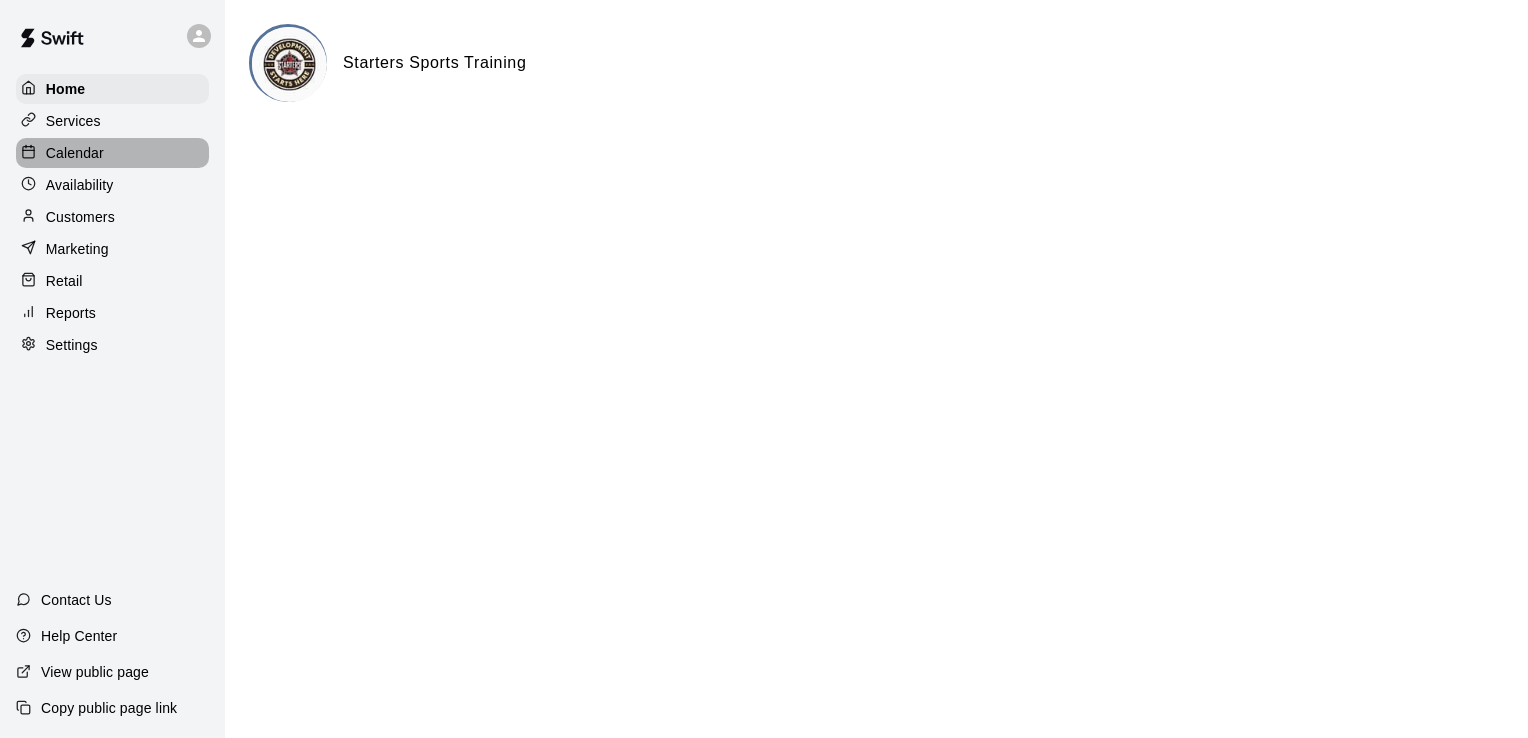 click on "Calendar" at bounding box center [75, 153] 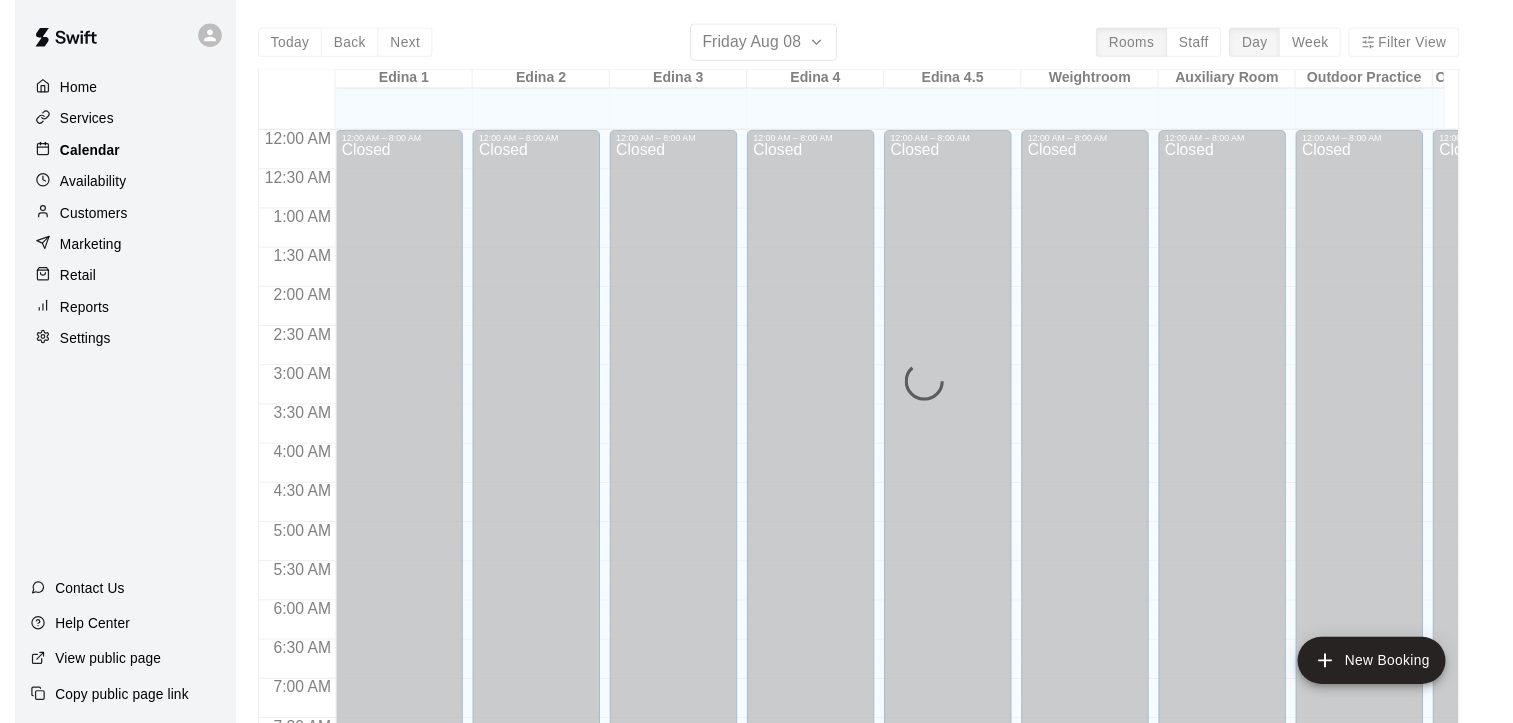 scroll, scrollTop: 1128, scrollLeft: 0, axis: vertical 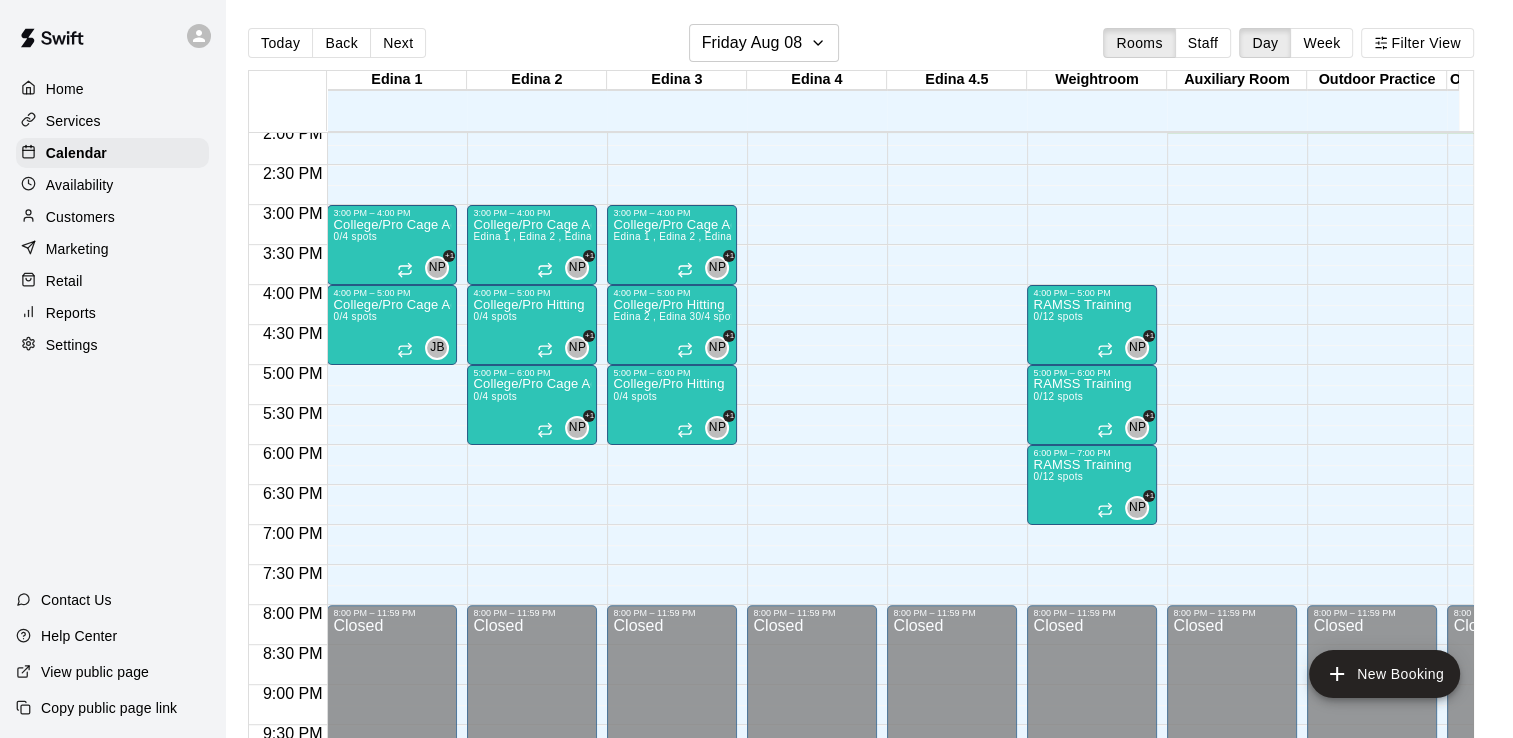 click on "Customers" at bounding box center [80, 217] 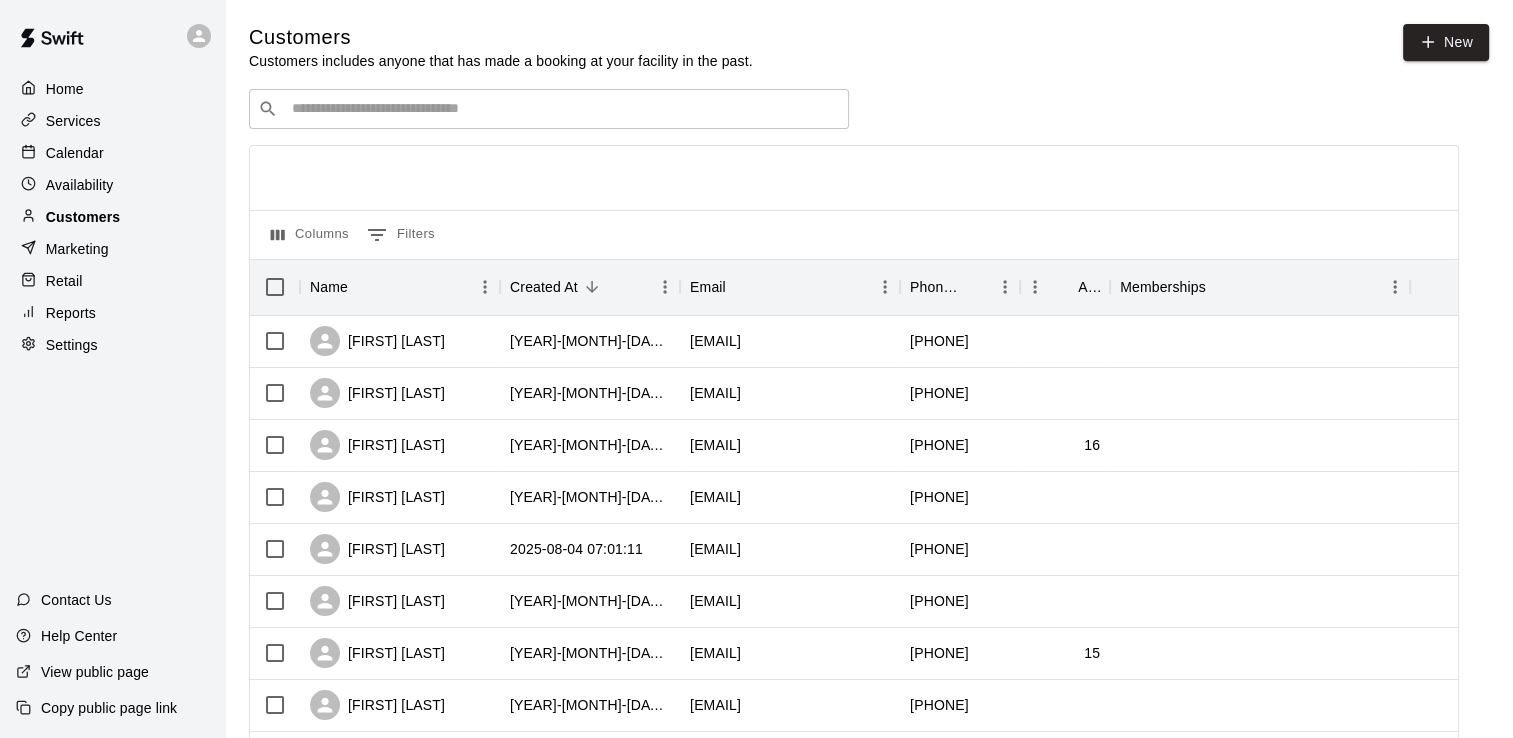 click on "Customers" at bounding box center (83, 217) 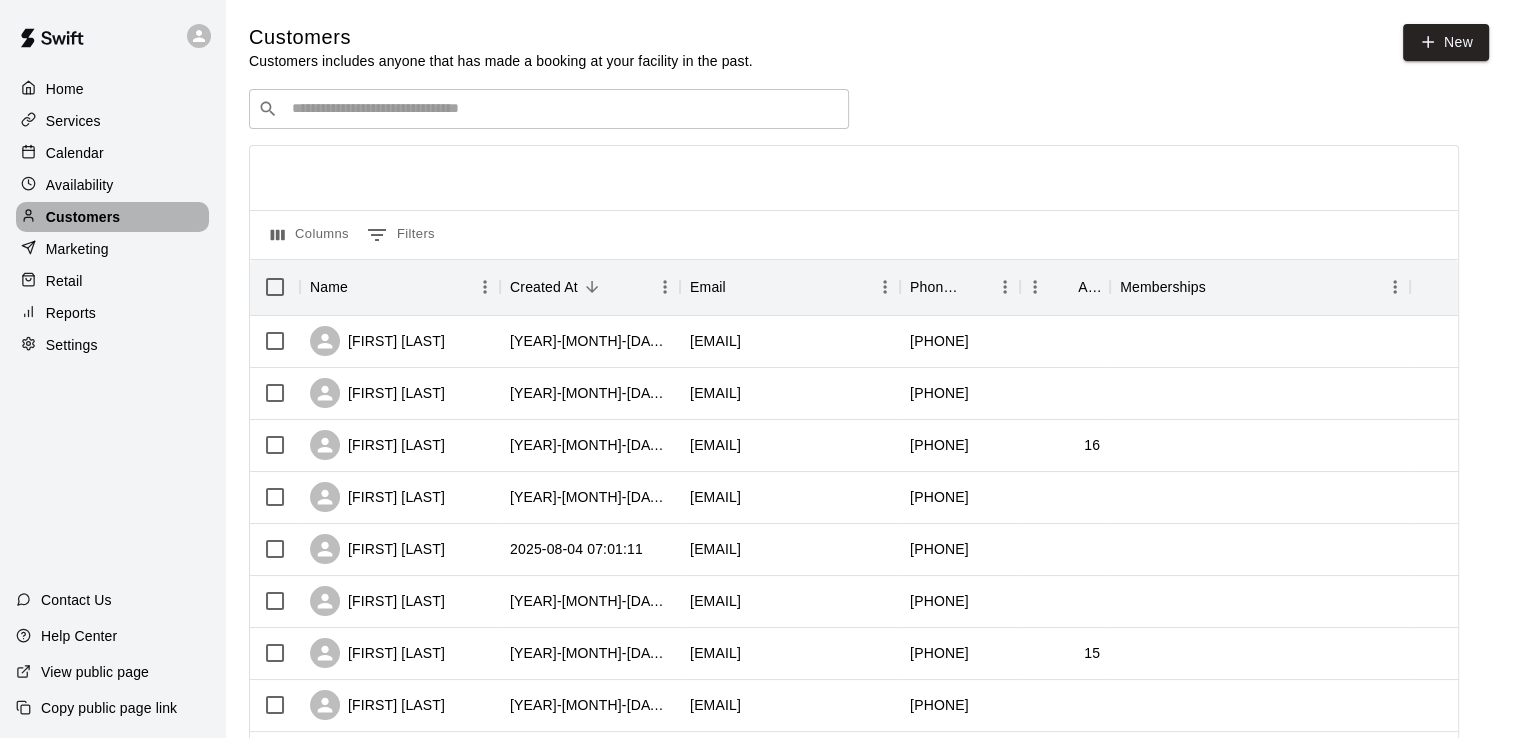 click on "Customers" at bounding box center (83, 217) 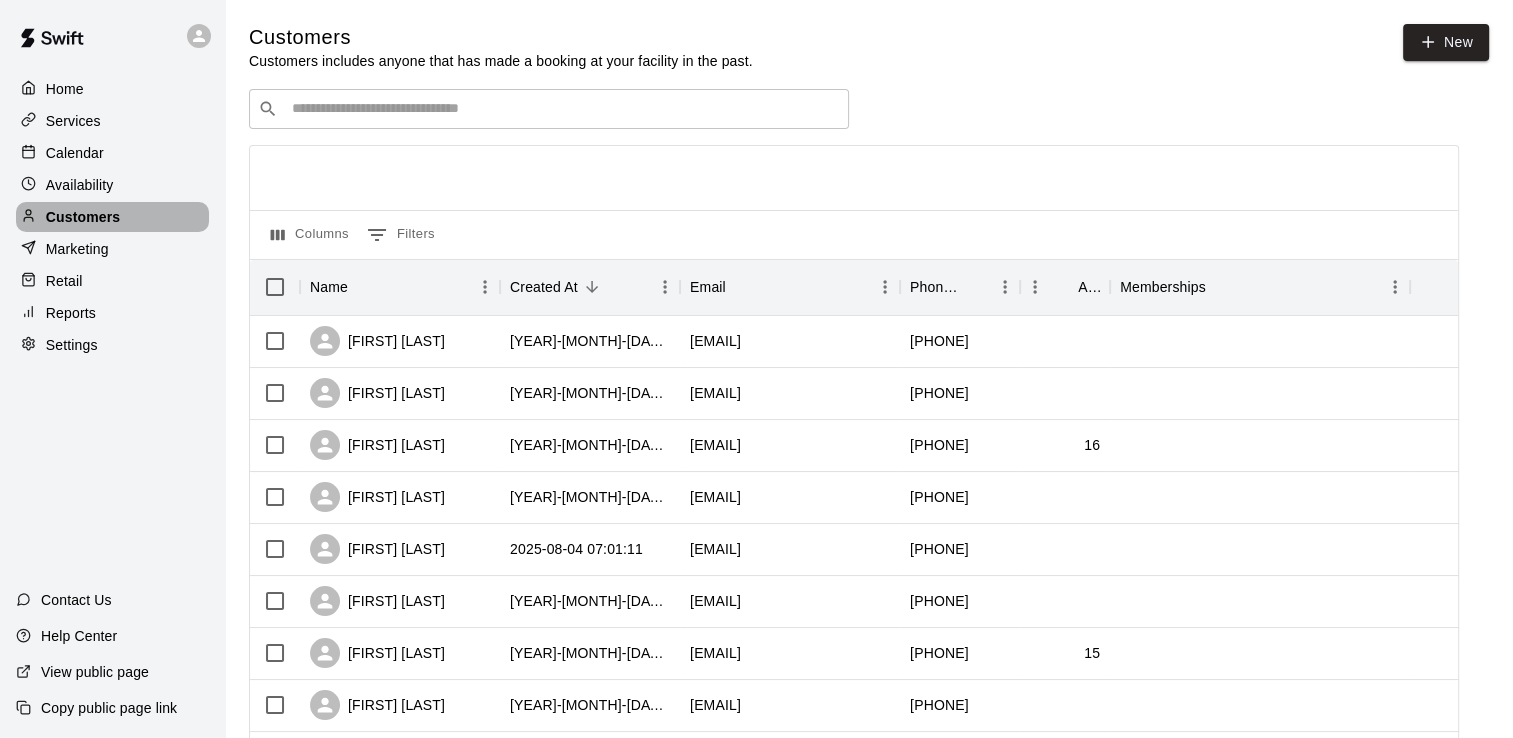 click on "Customers" at bounding box center (83, 217) 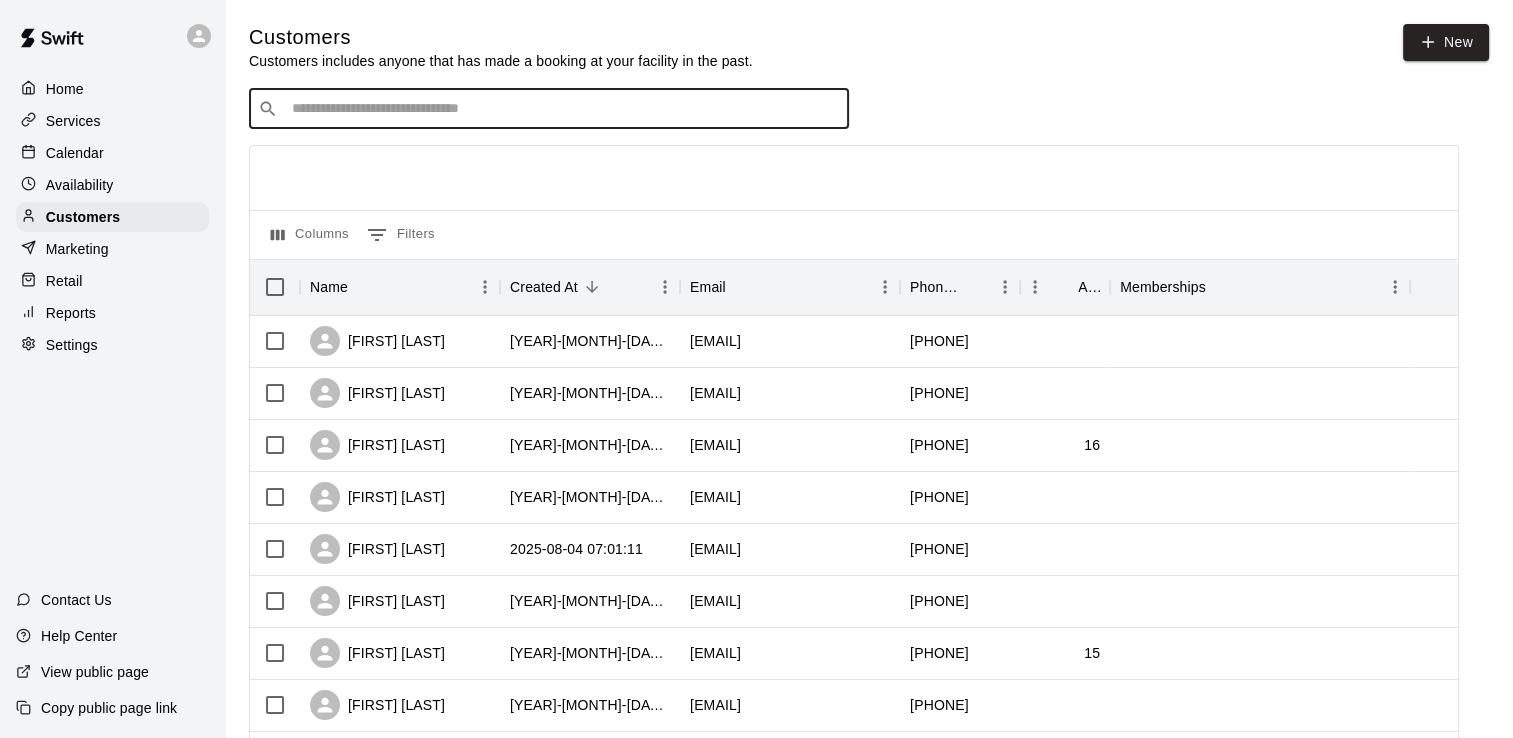 click at bounding box center (563, 109) 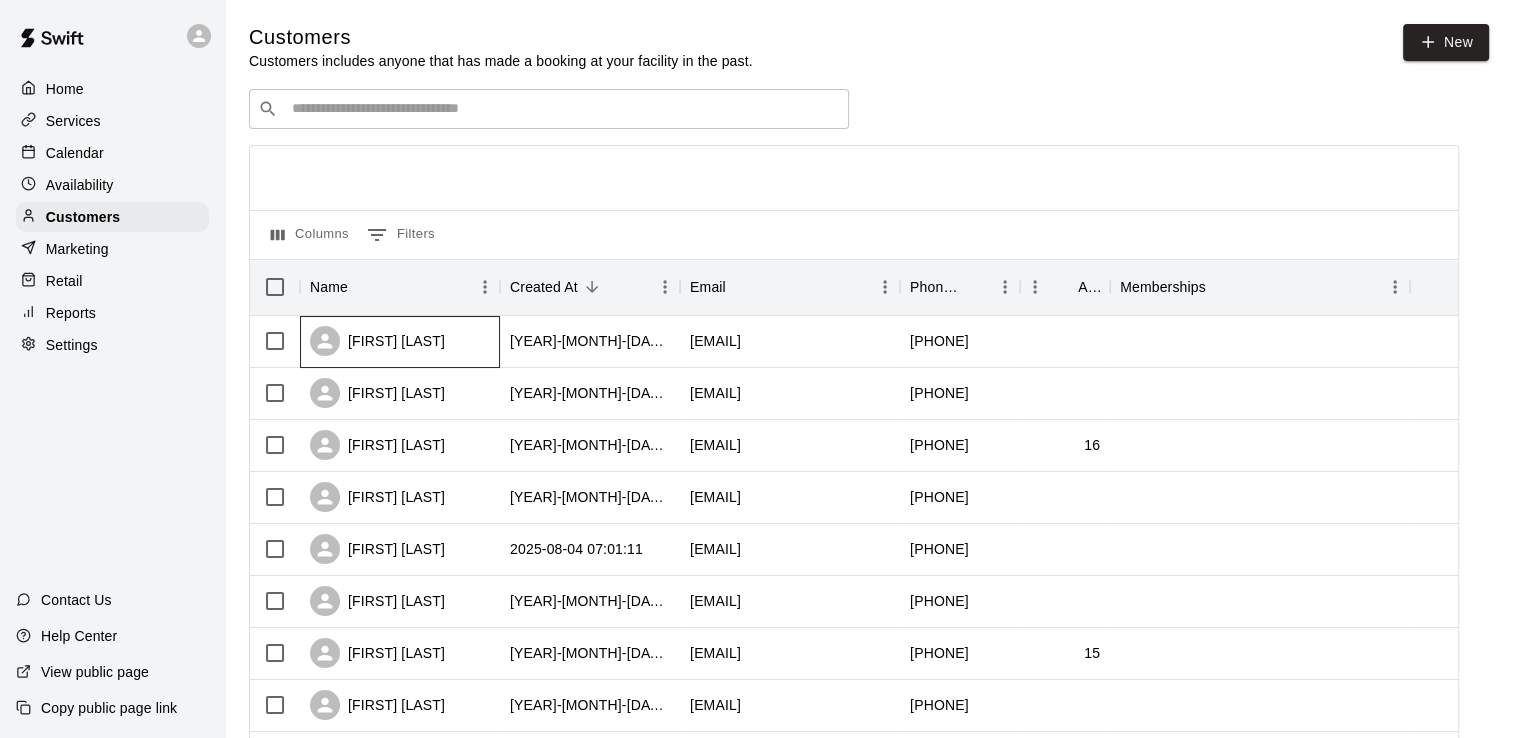 click on "[FIRST] [LAST]" at bounding box center (377, 341) 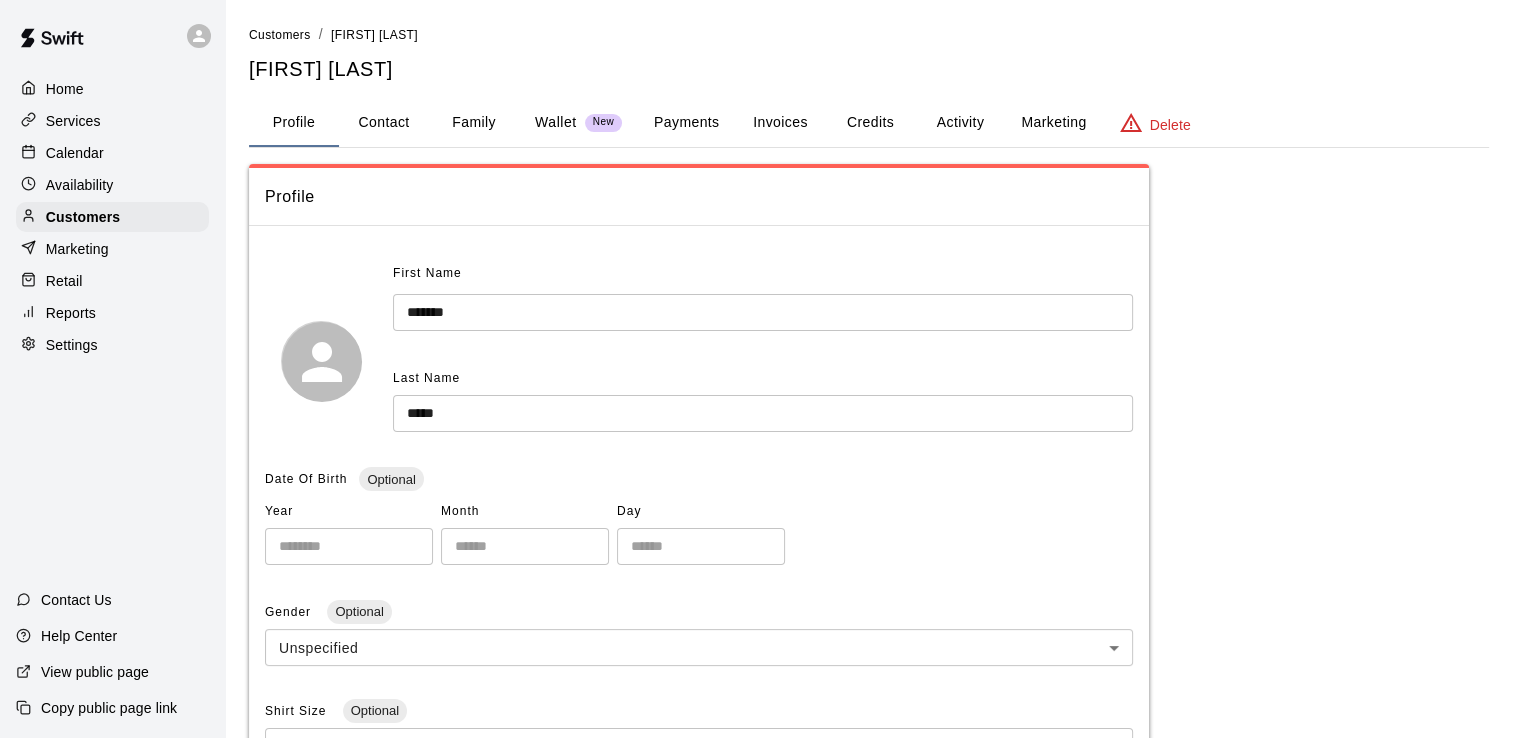 click on "Payments" at bounding box center (686, 123) 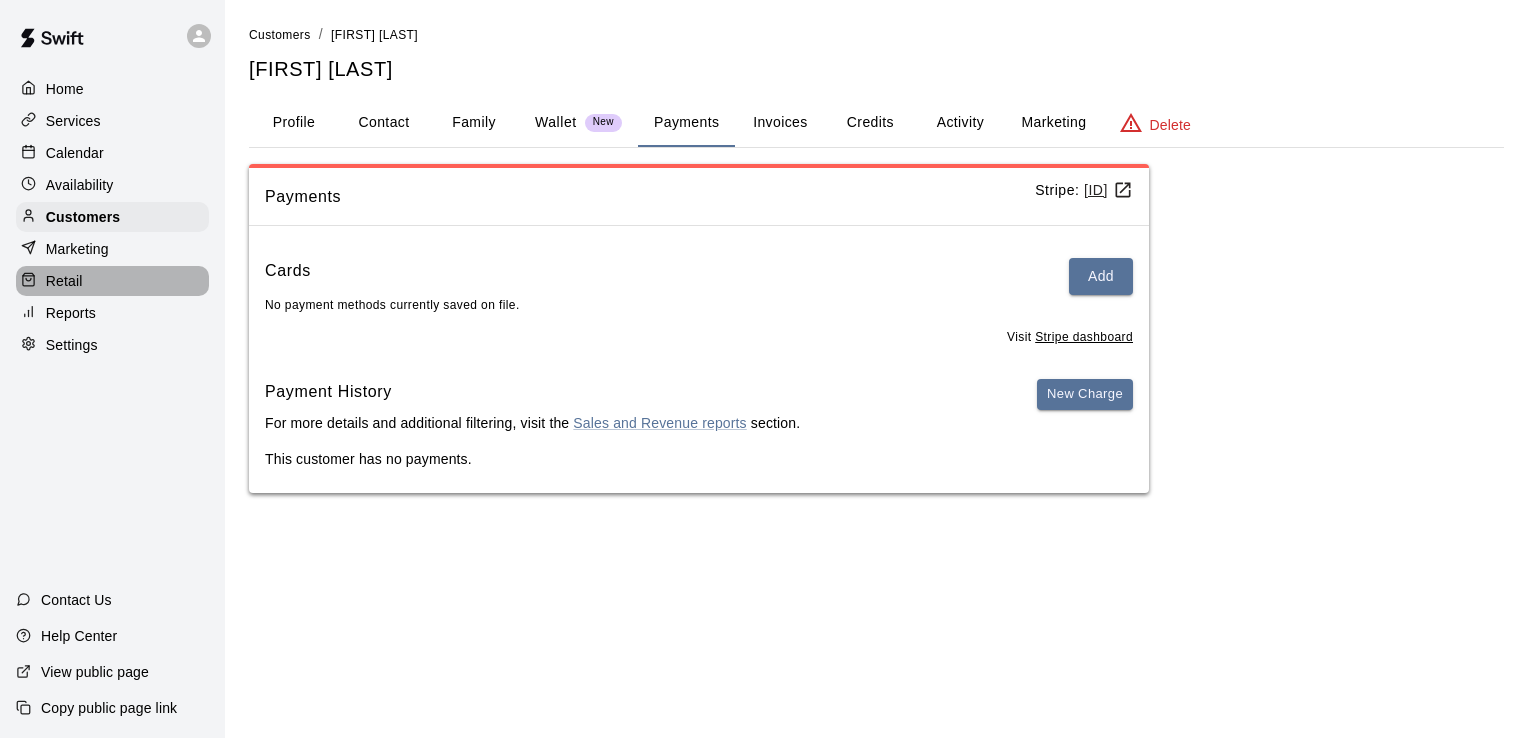 click on "Retail" at bounding box center [64, 281] 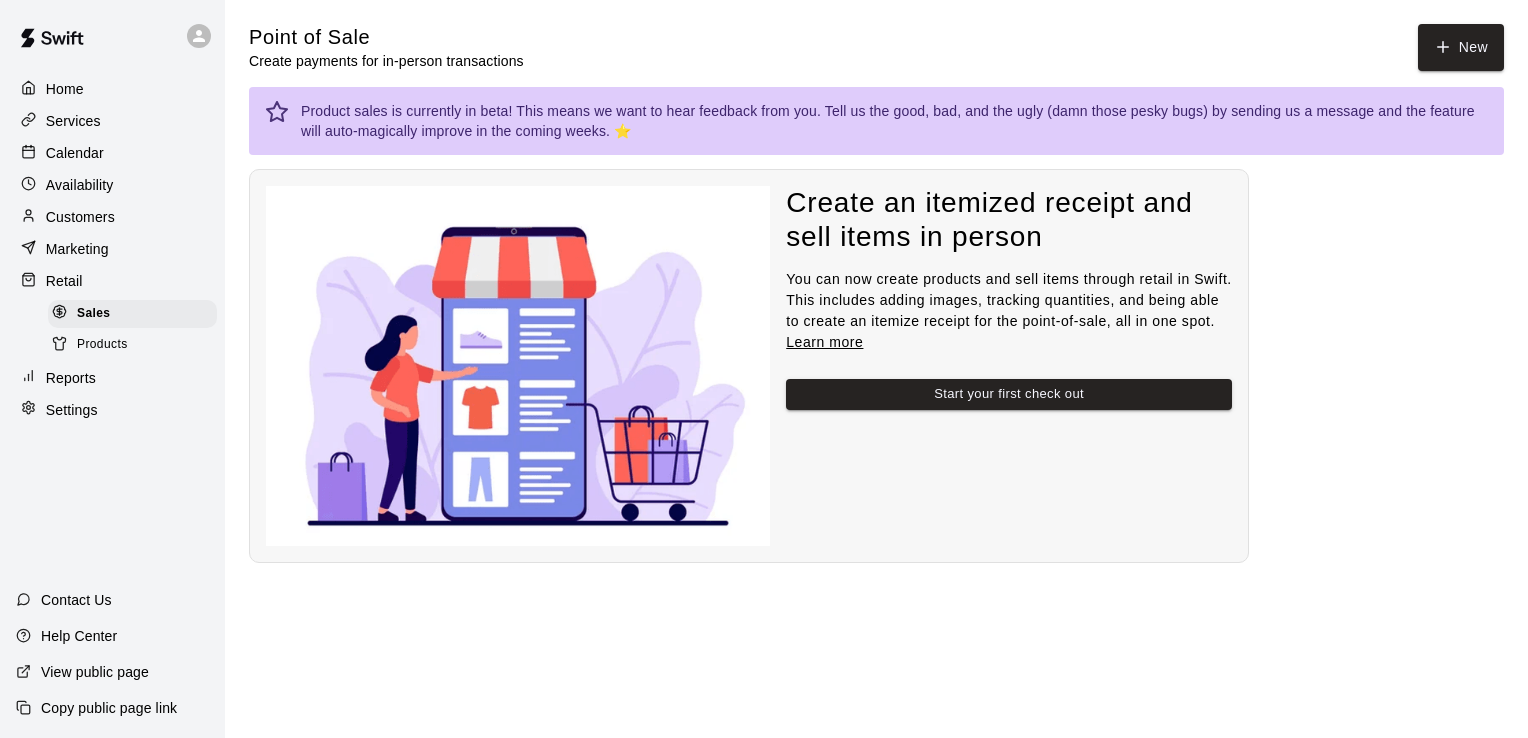 click on "Reports" at bounding box center (71, 378) 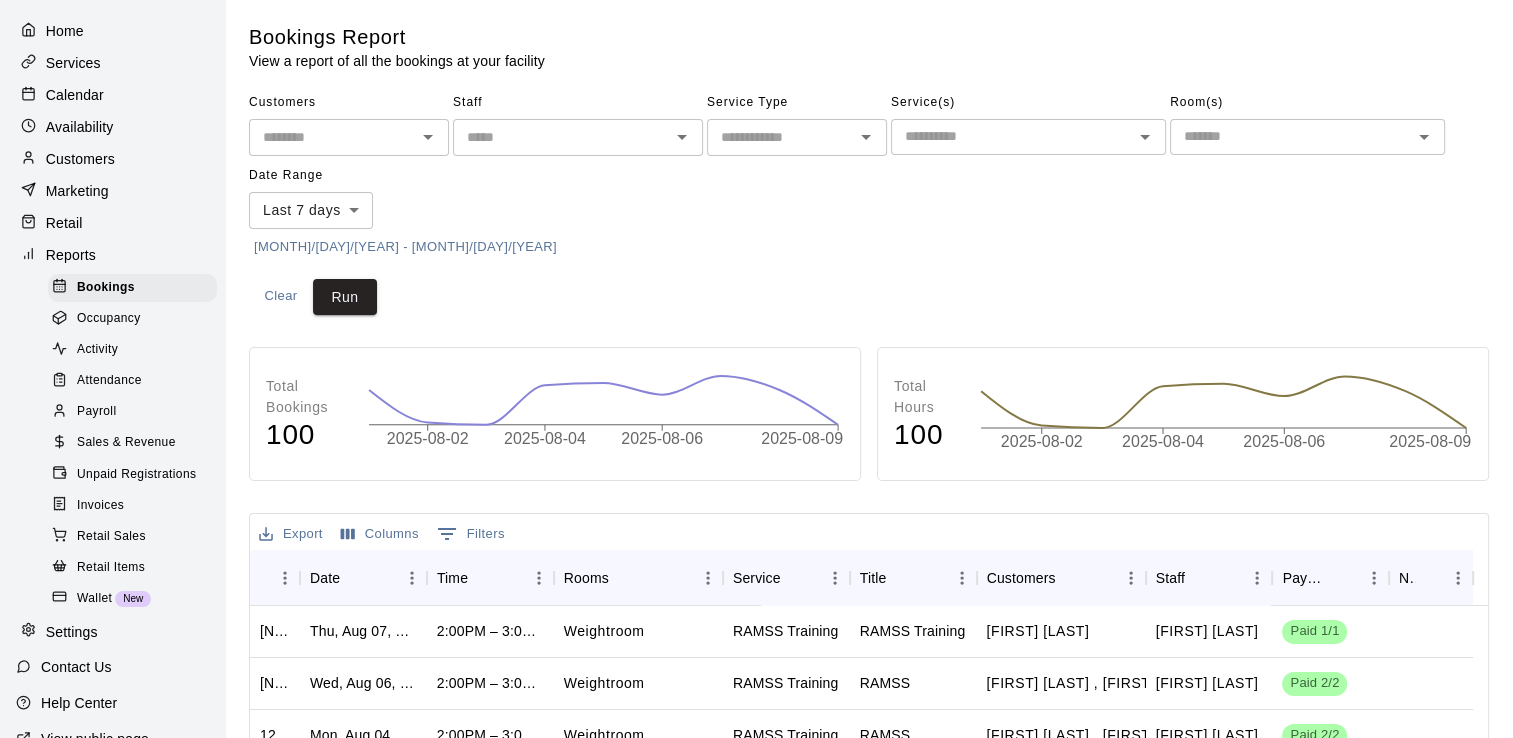 scroll, scrollTop: 0, scrollLeft: 0, axis: both 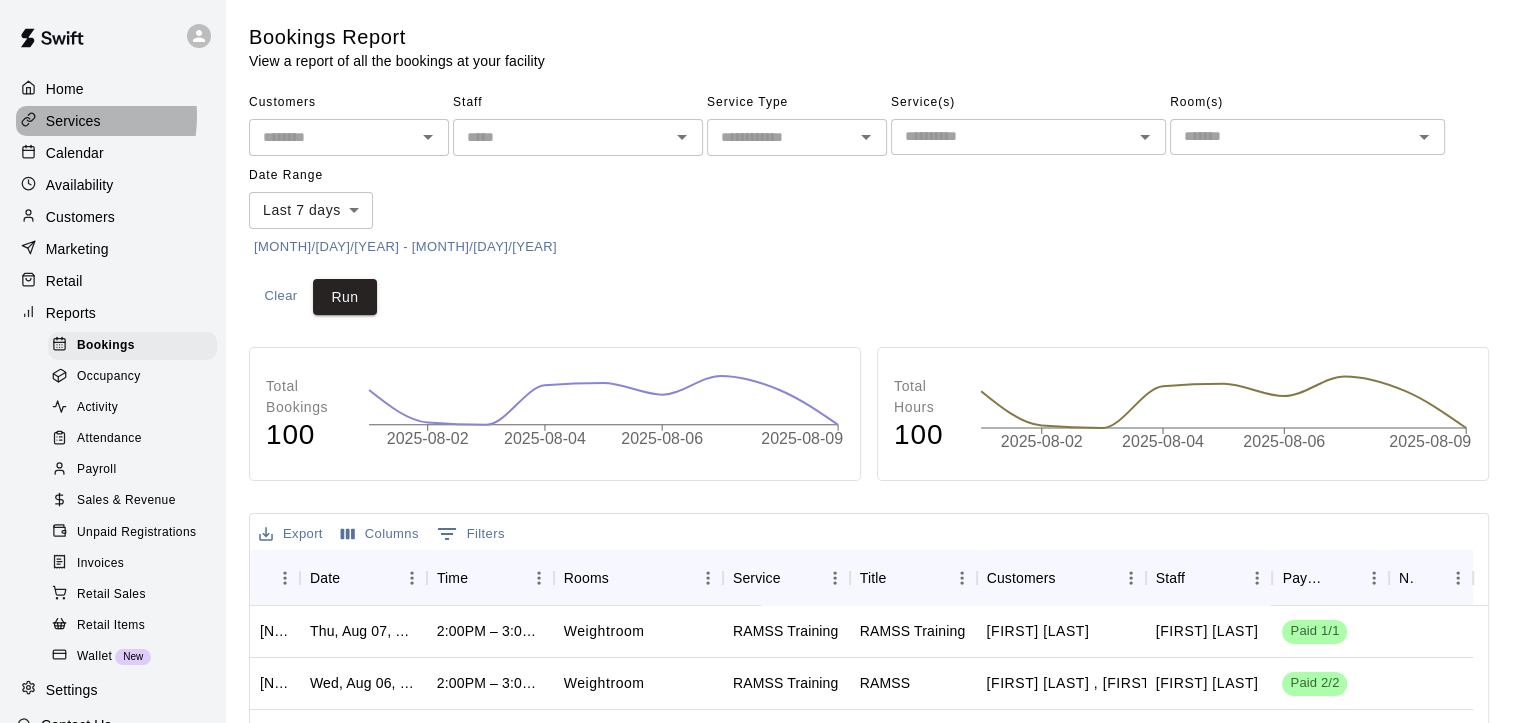 click on "Services" at bounding box center [73, 121] 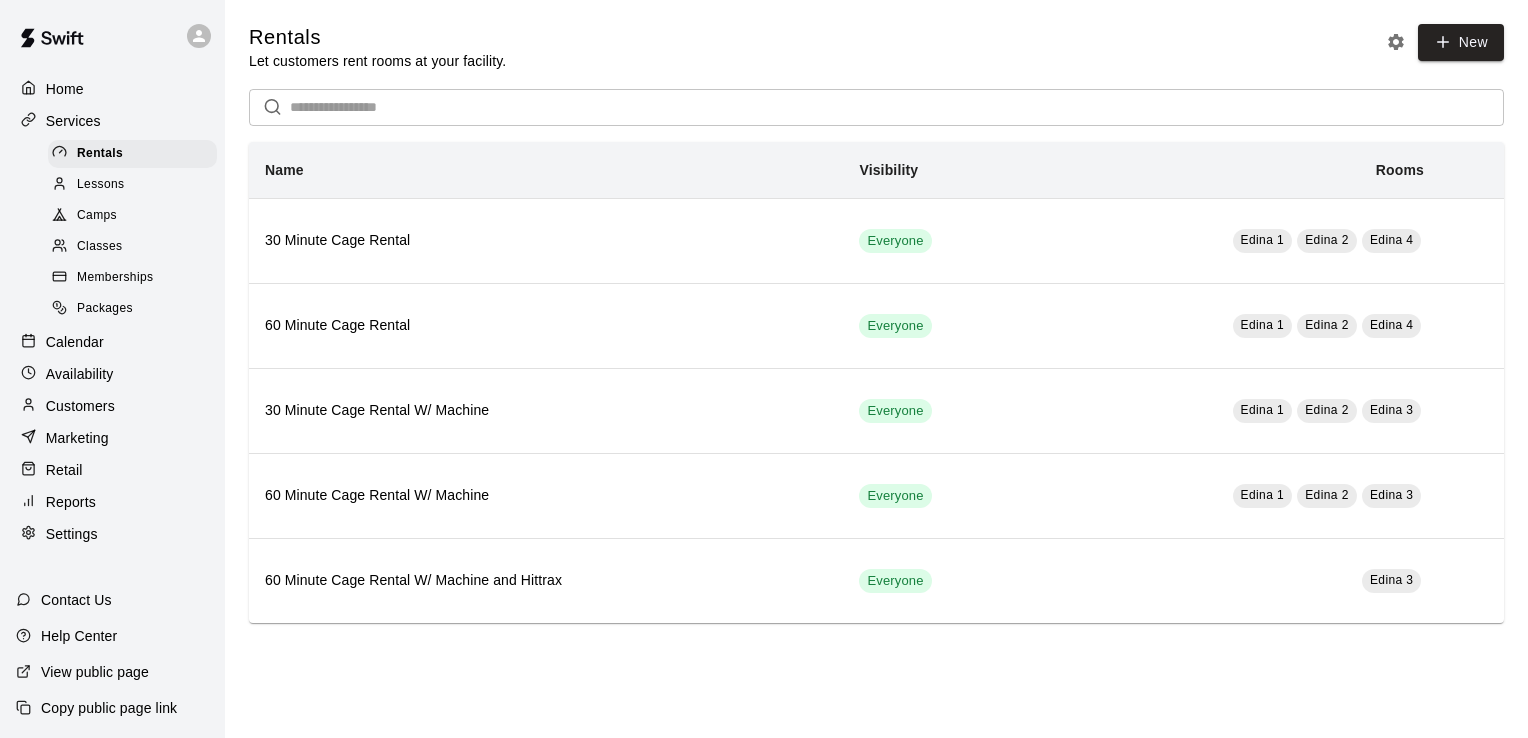click on "Camps" at bounding box center (97, 216) 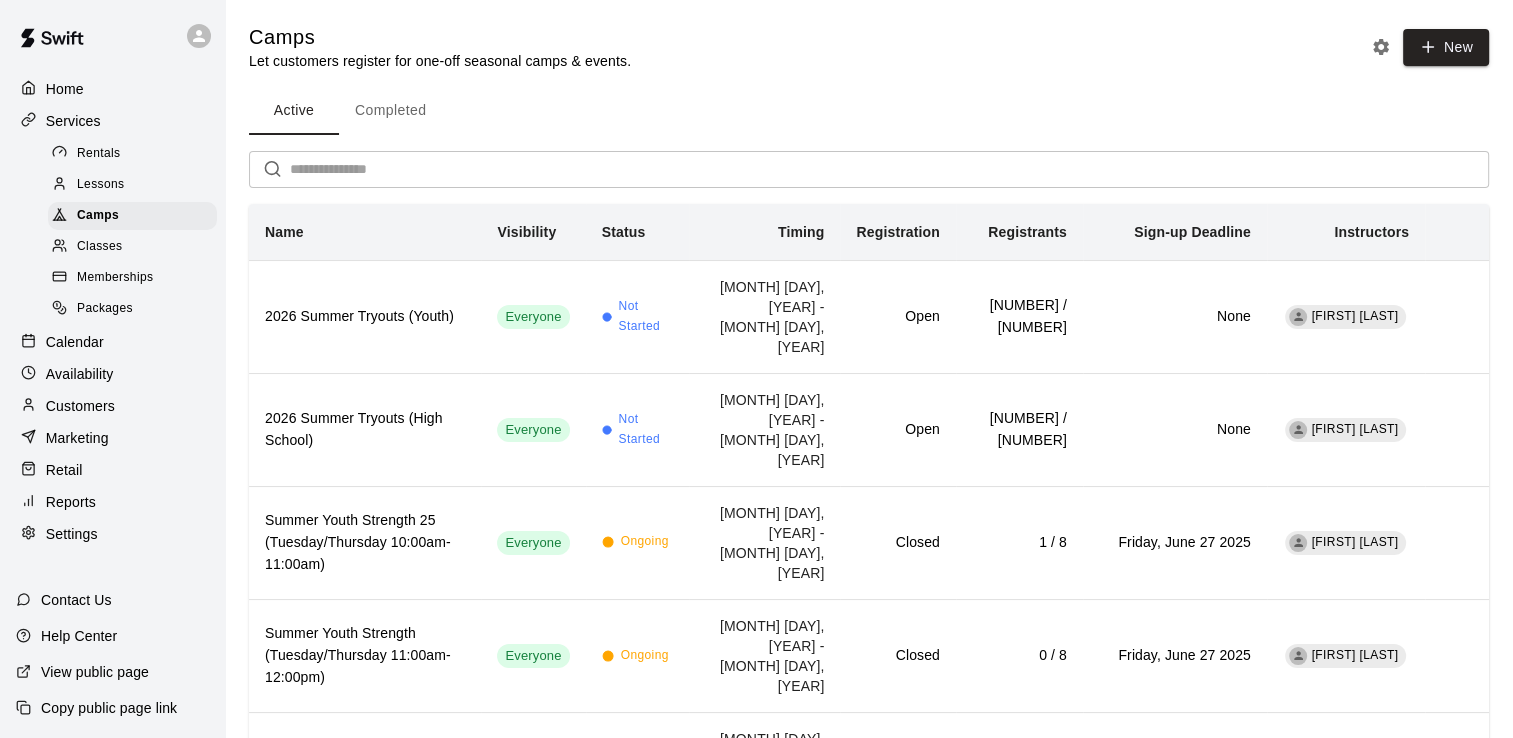 click on "Marketing" at bounding box center (77, 438) 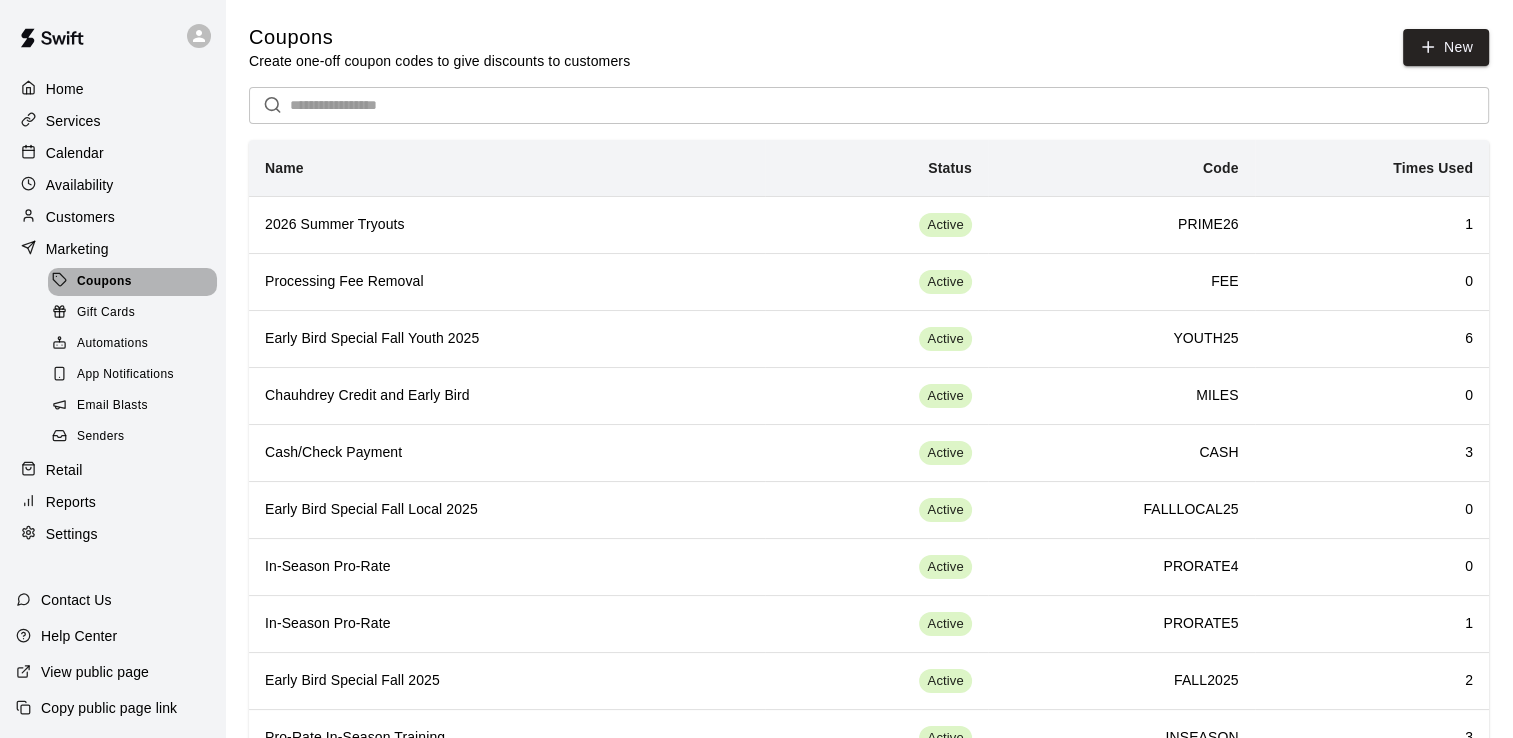 click on "Coupons" at bounding box center (104, 282) 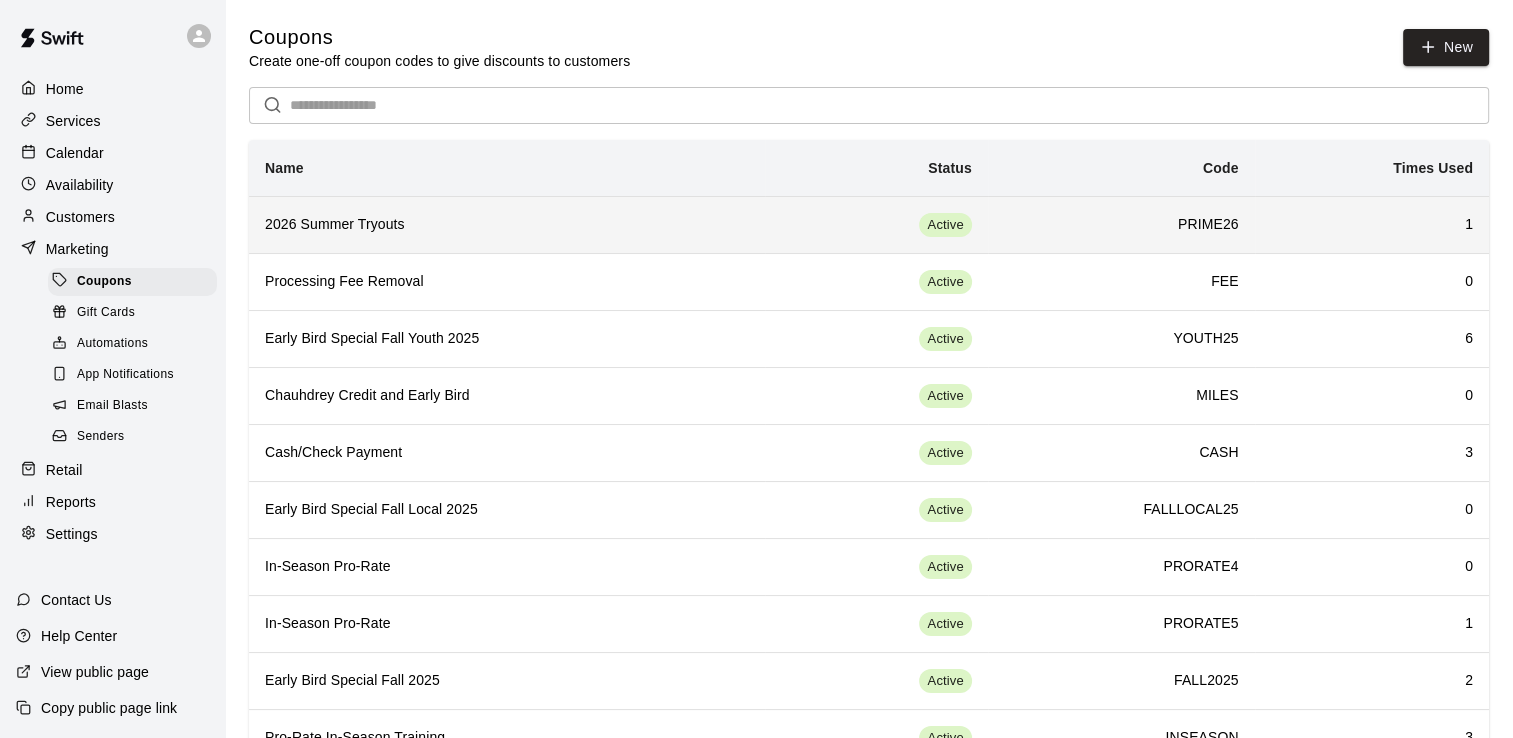click on "PRIME26" at bounding box center (1121, 225) 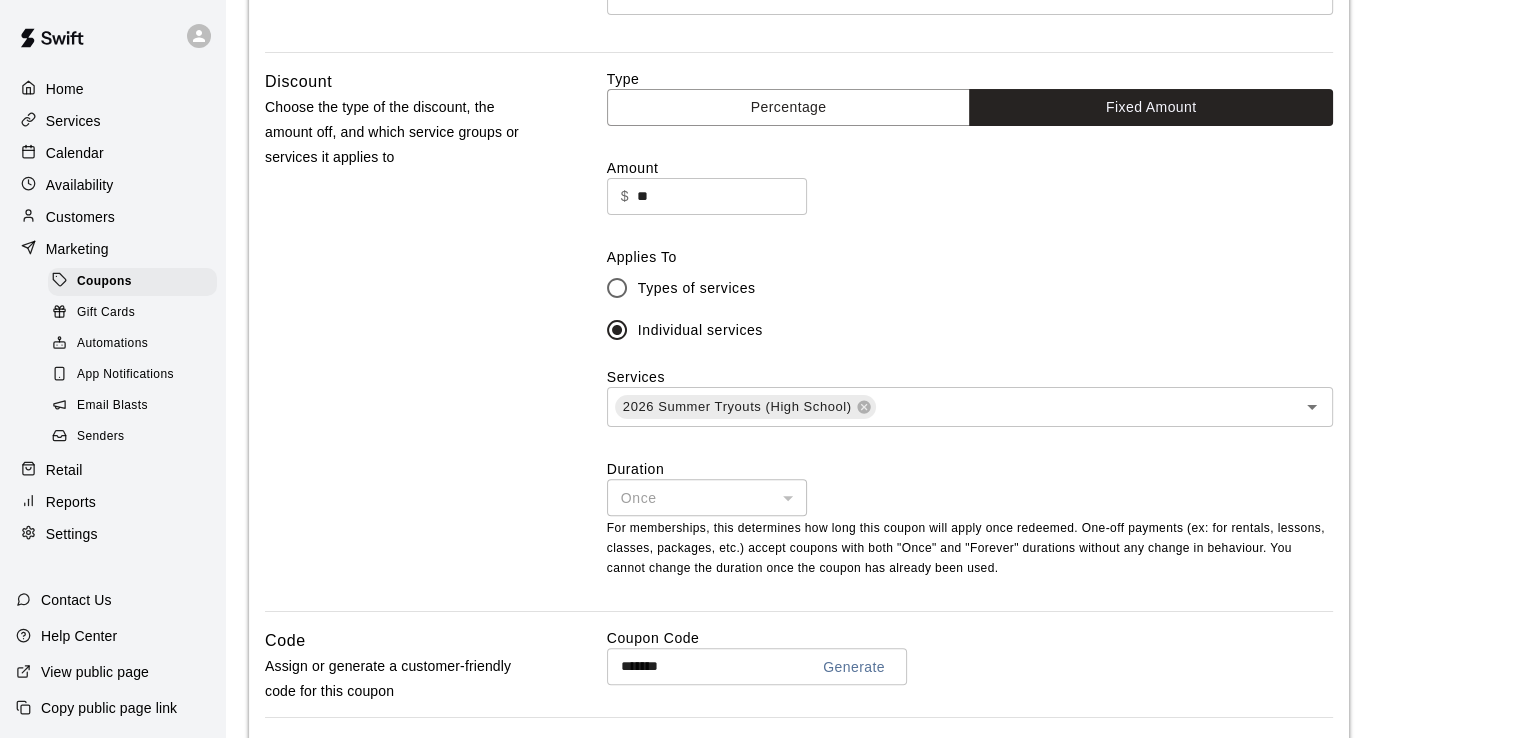 scroll, scrollTop: 0, scrollLeft: 0, axis: both 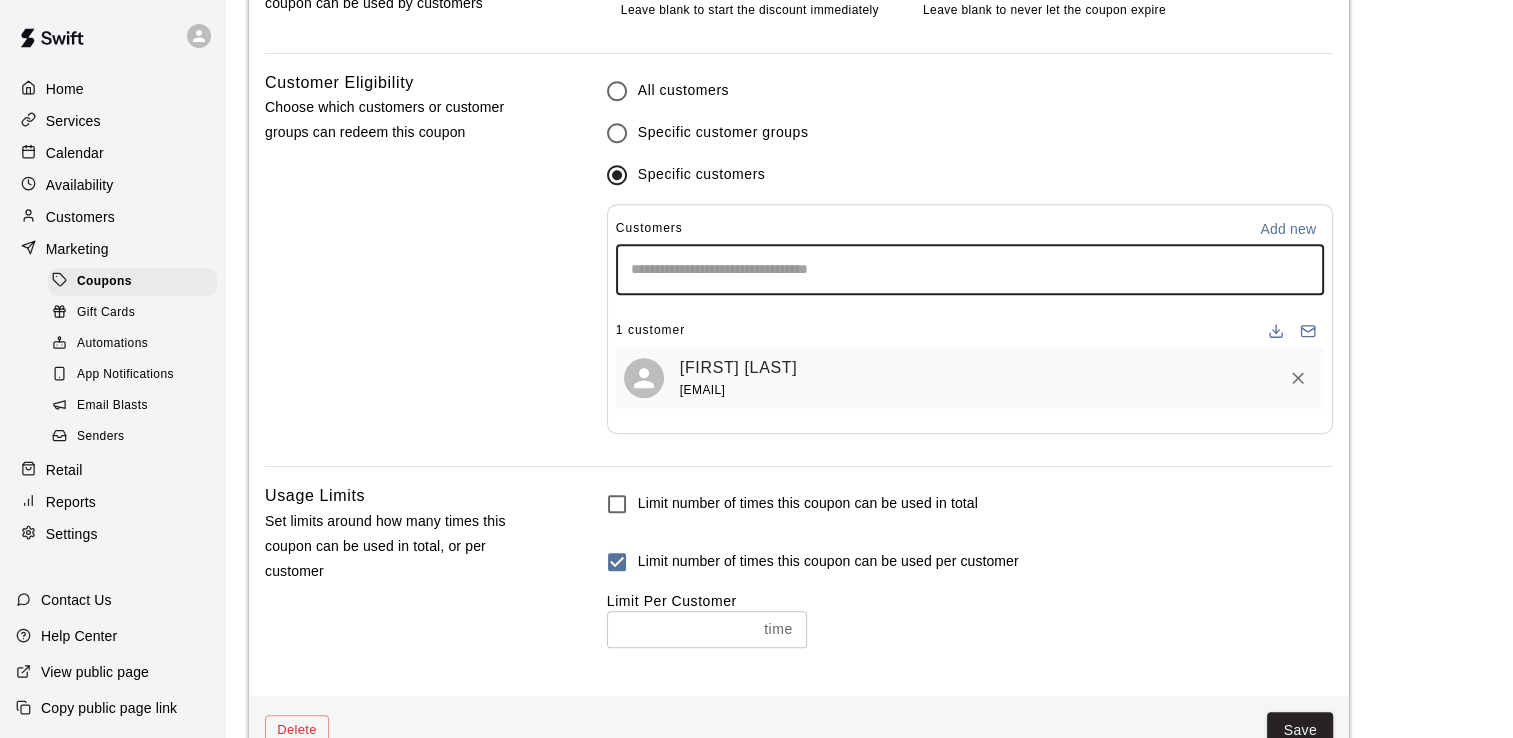 click at bounding box center (970, 270) 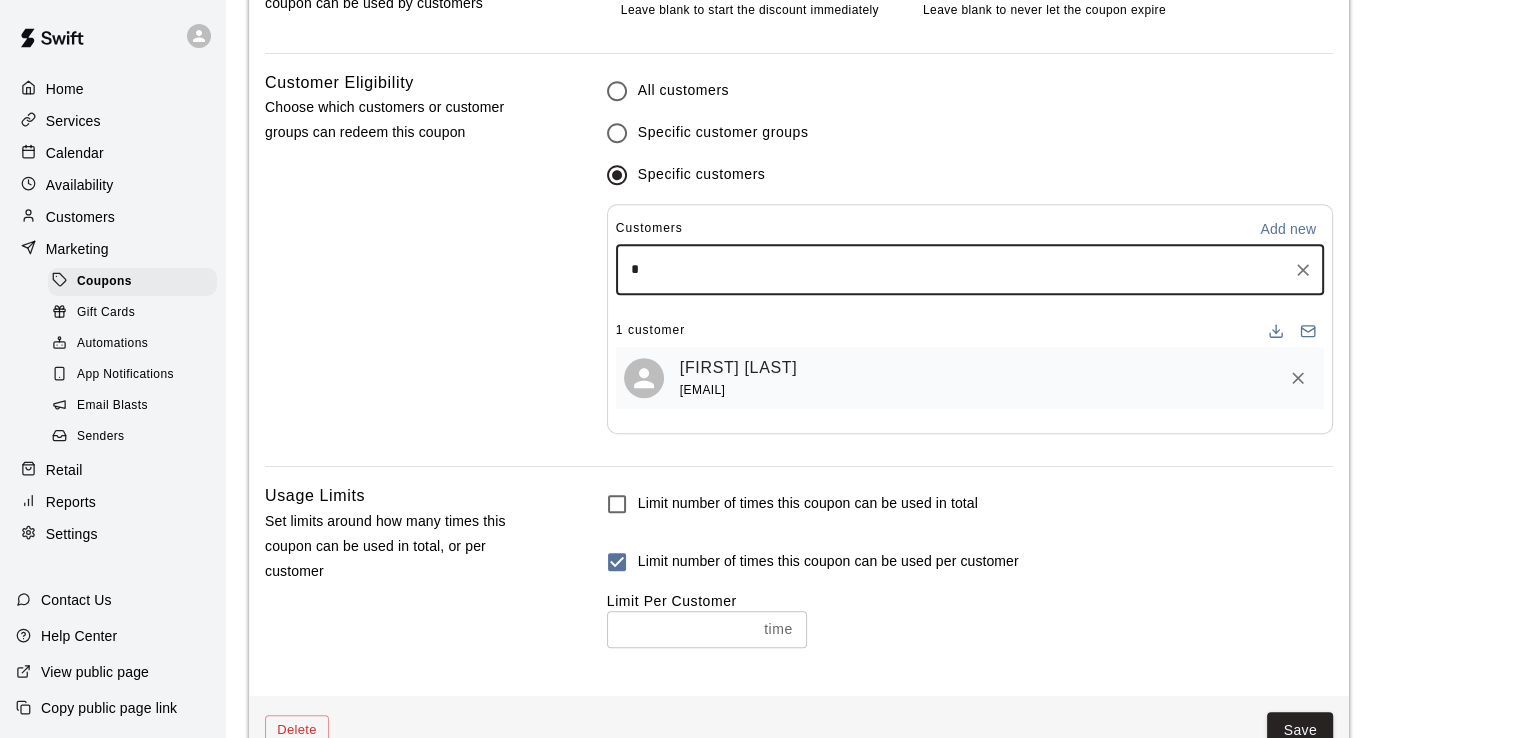 type on "**" 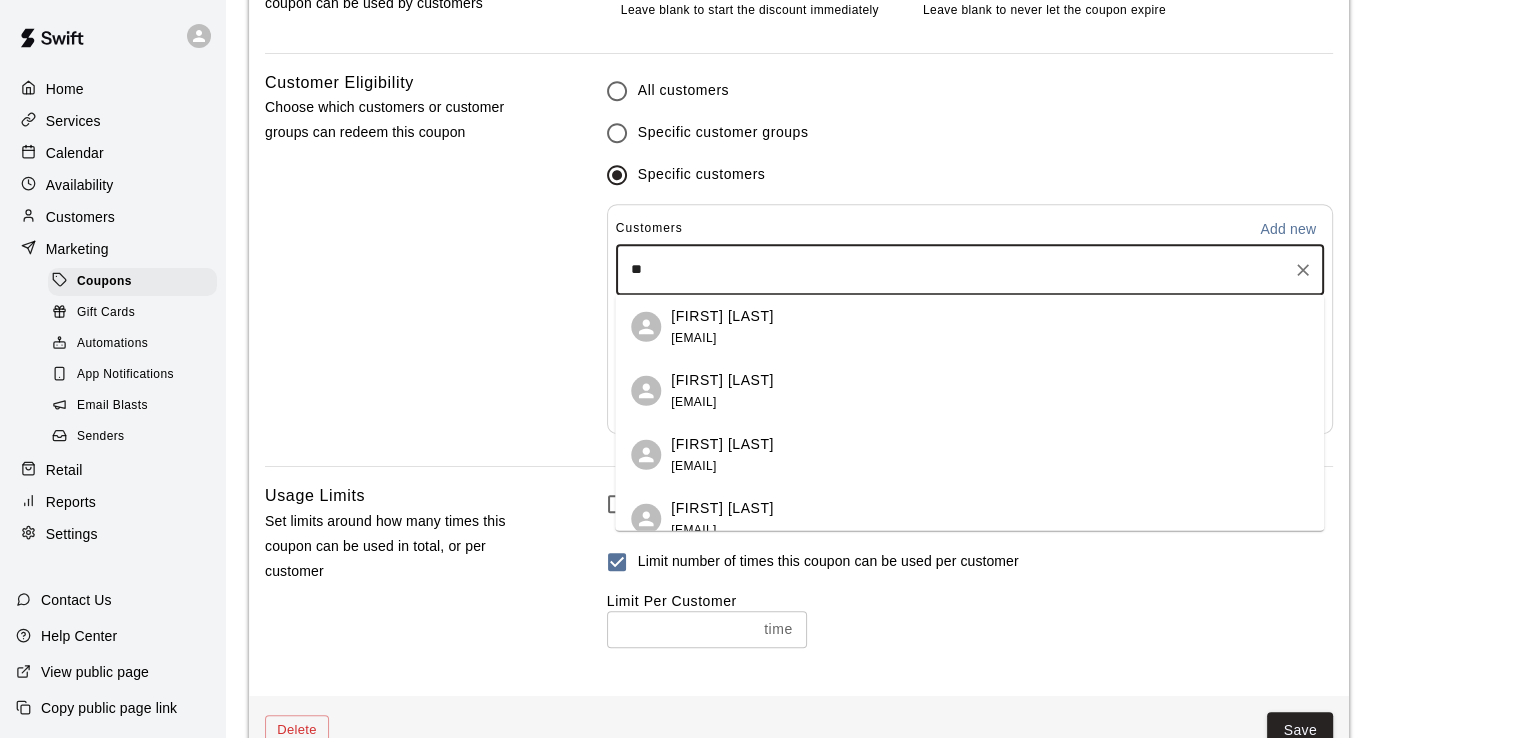 click on "[EMAIL]" at bounding box center (693, 337) 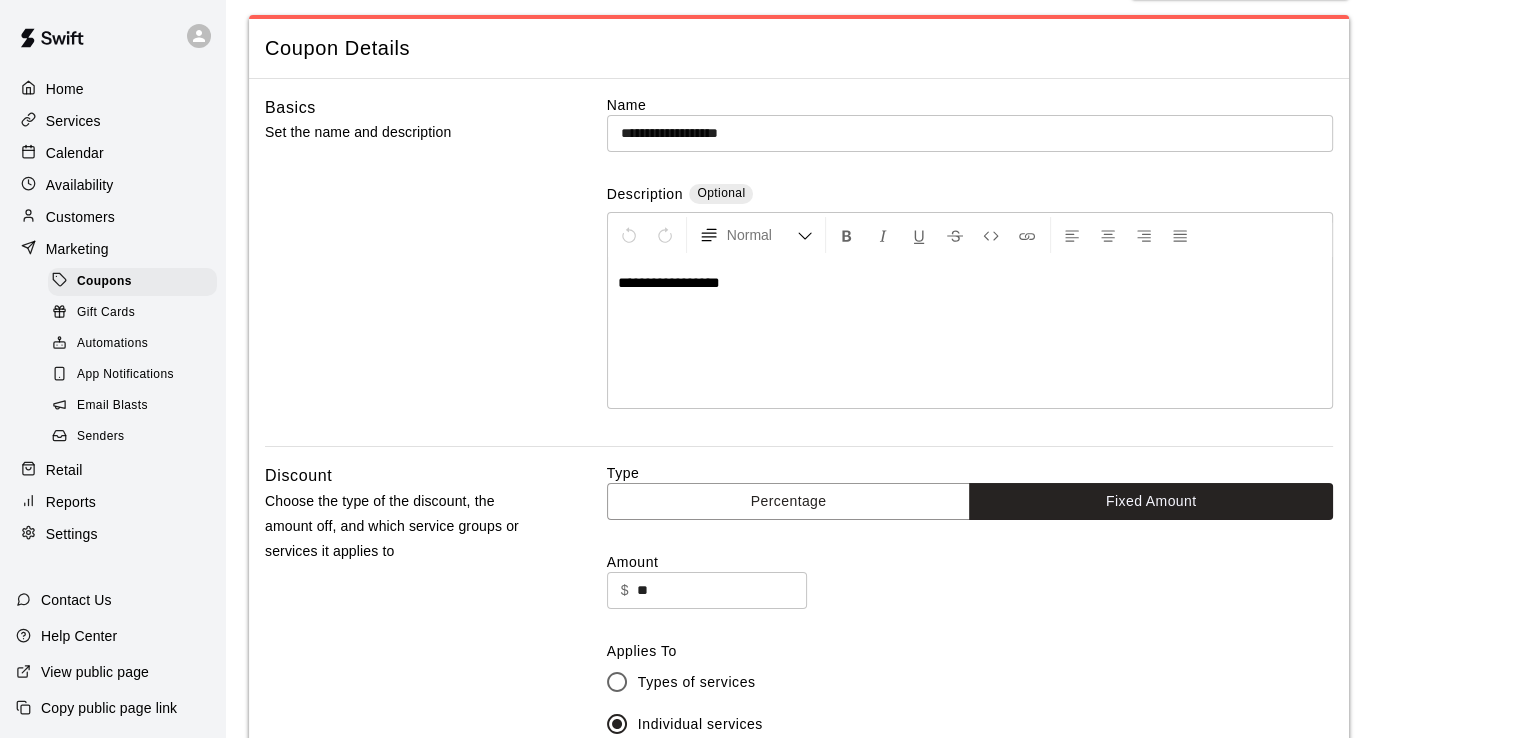 scroll, scrollTop: 0, scrollLeft: 0, axis: both 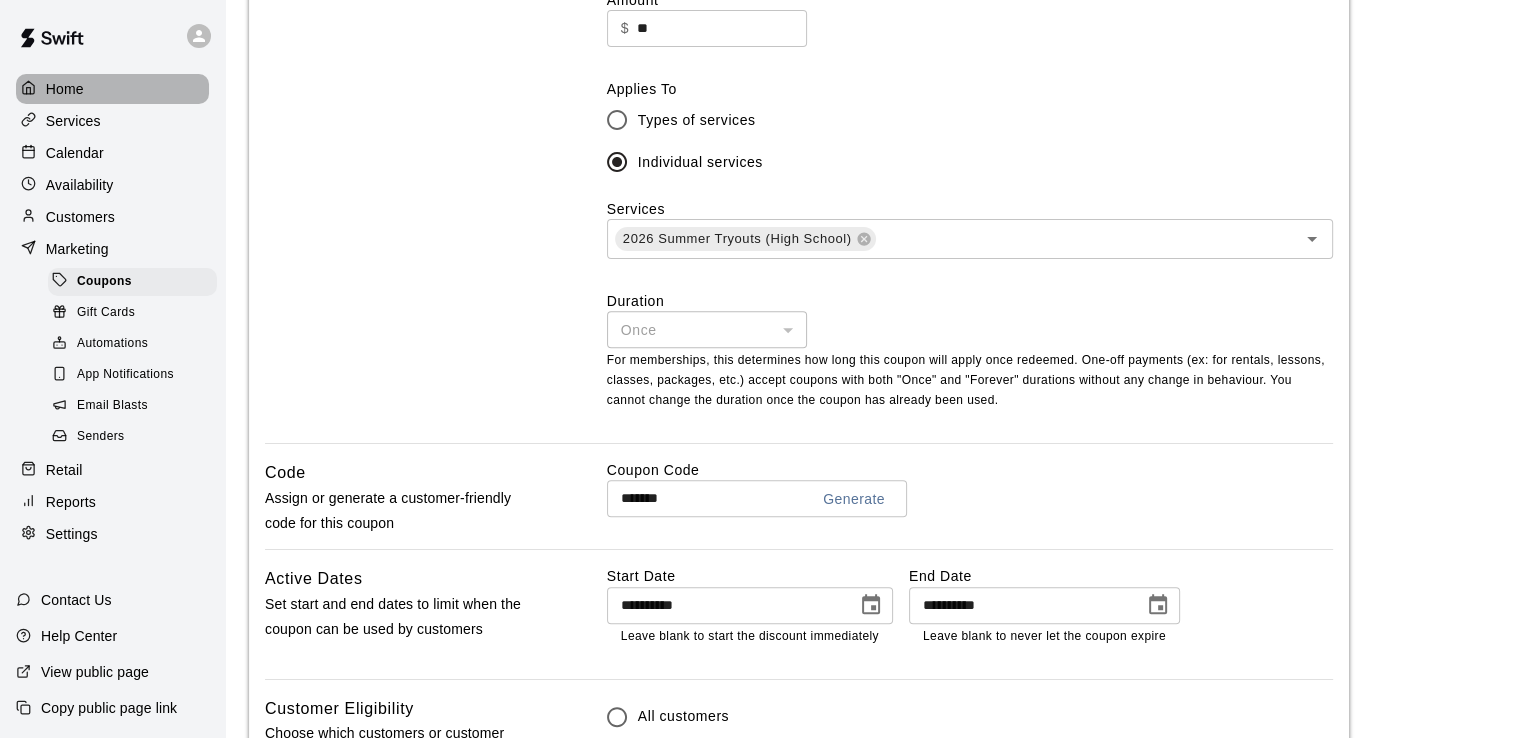 click on "Home" at bounding box center (112, 89) 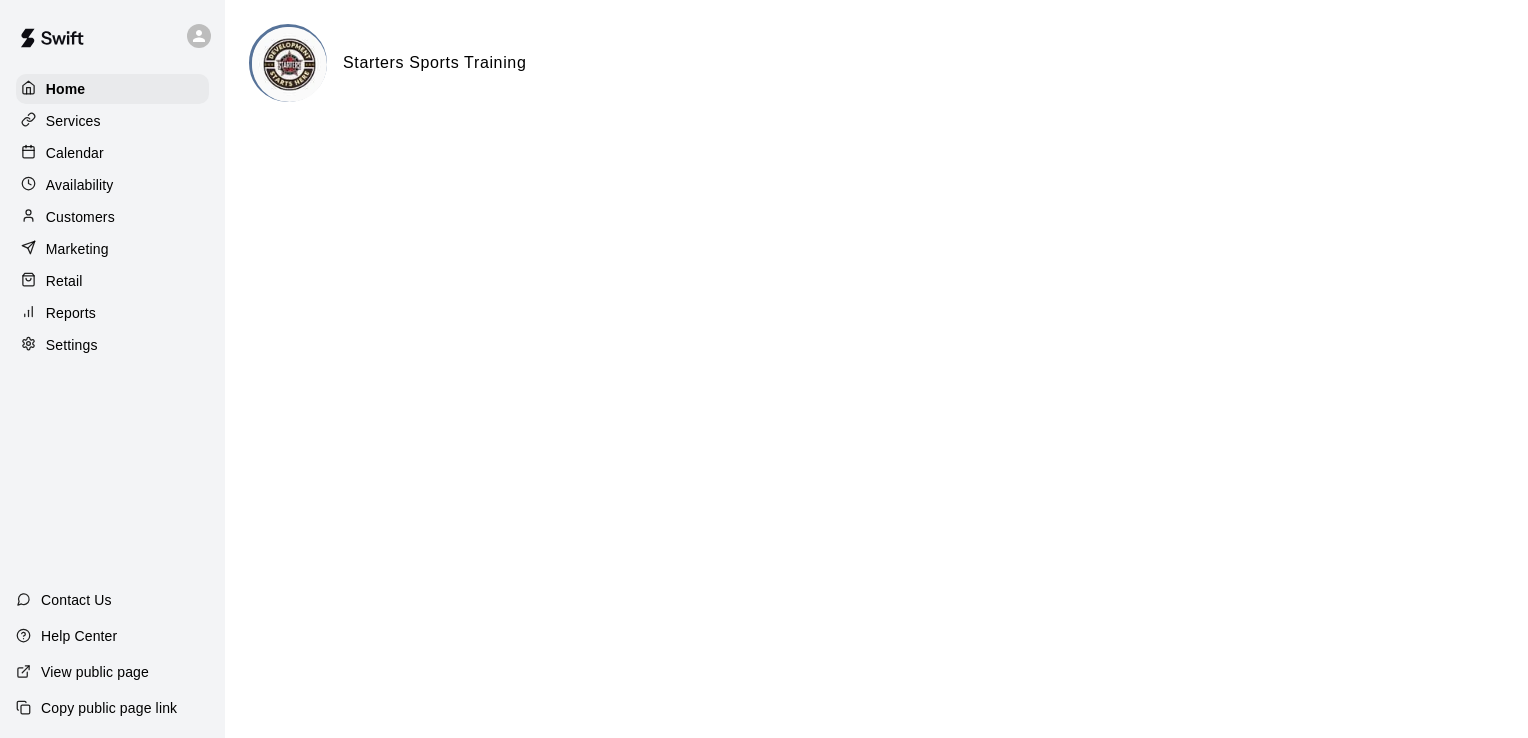 click on "Services" at bounding box center [73, 121] 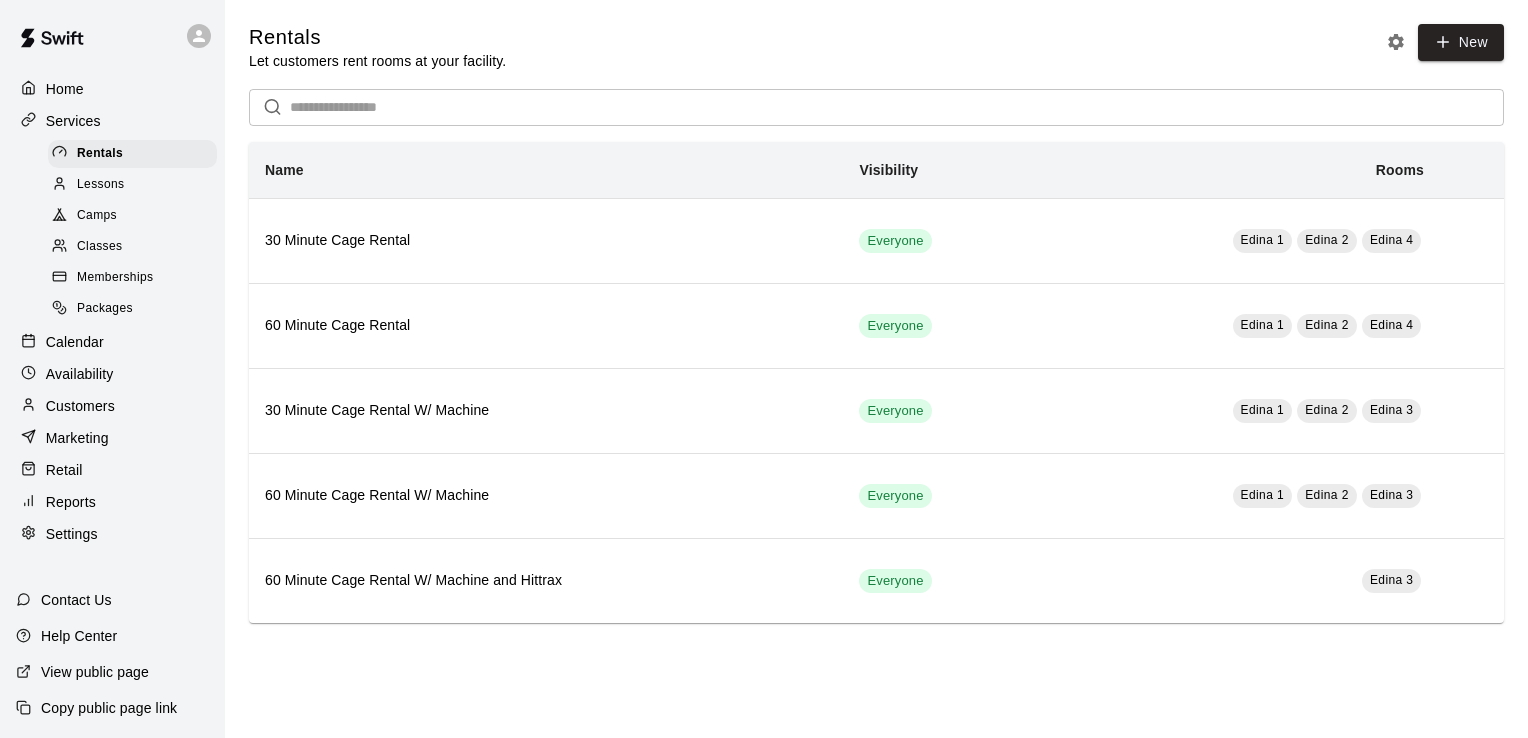 click on "Camps" at bounding box center (97, 216) 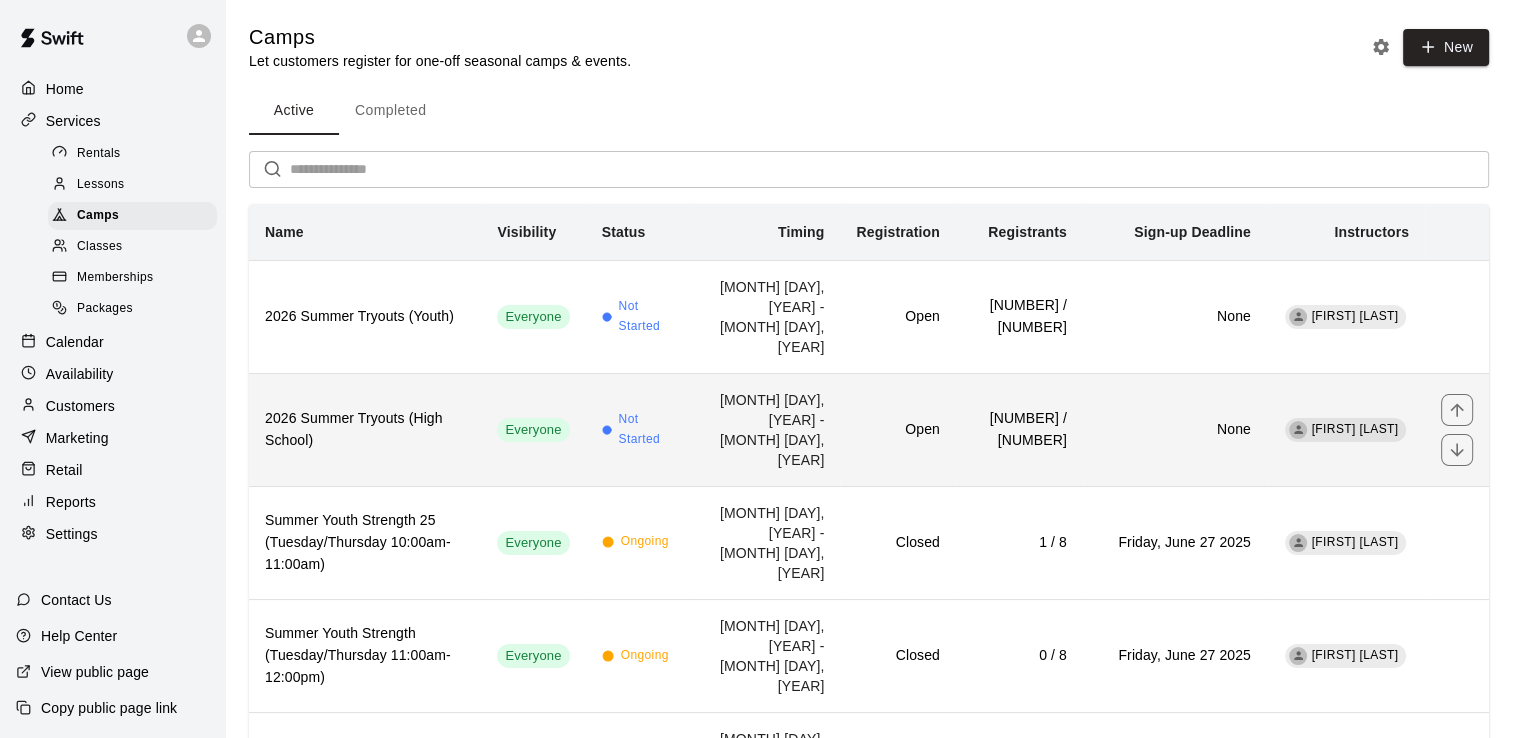 click on "2026 Summer Tryouts (High School)" at bounding box center [365, 430] 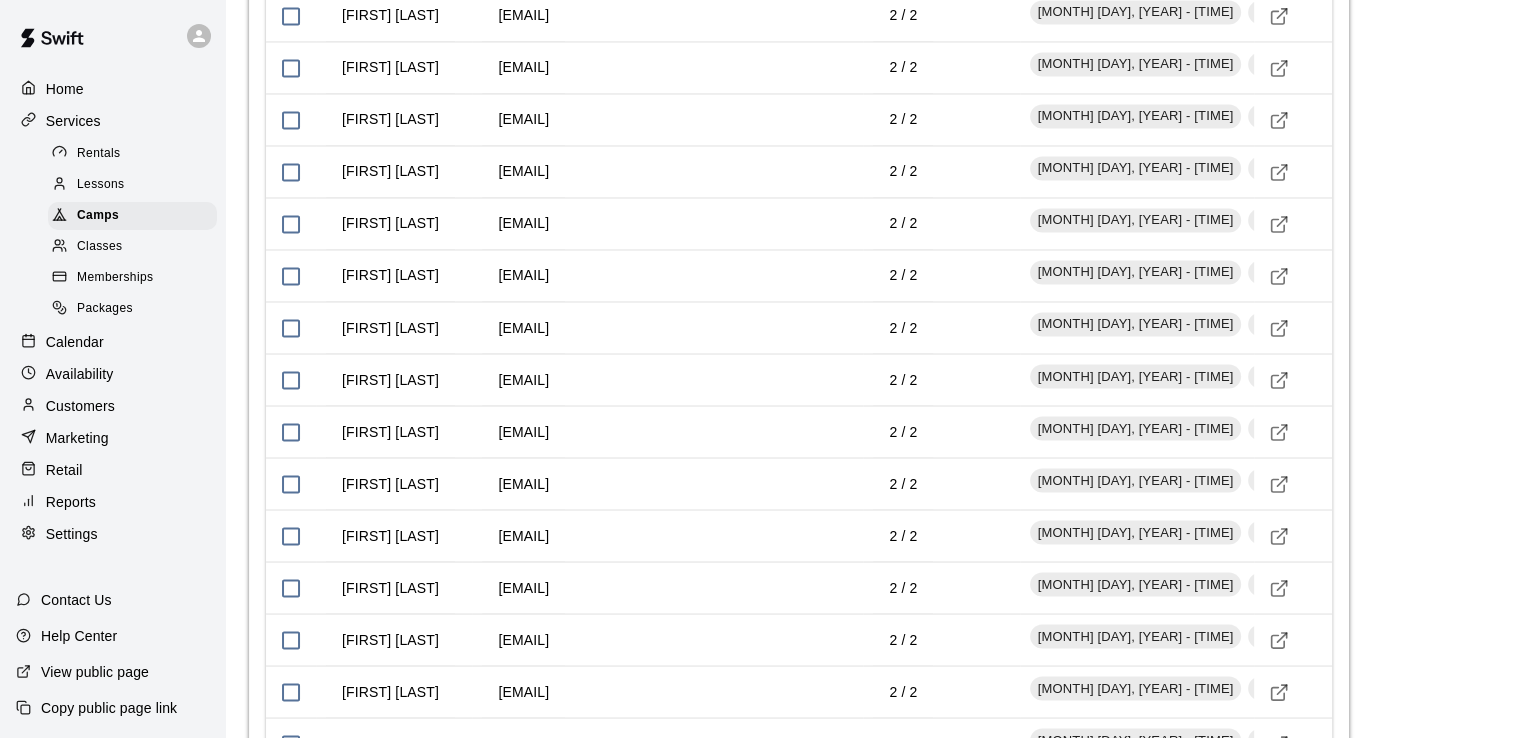 scroll, scrollTop: 3447, scrollLeft: 0, axis: vertical 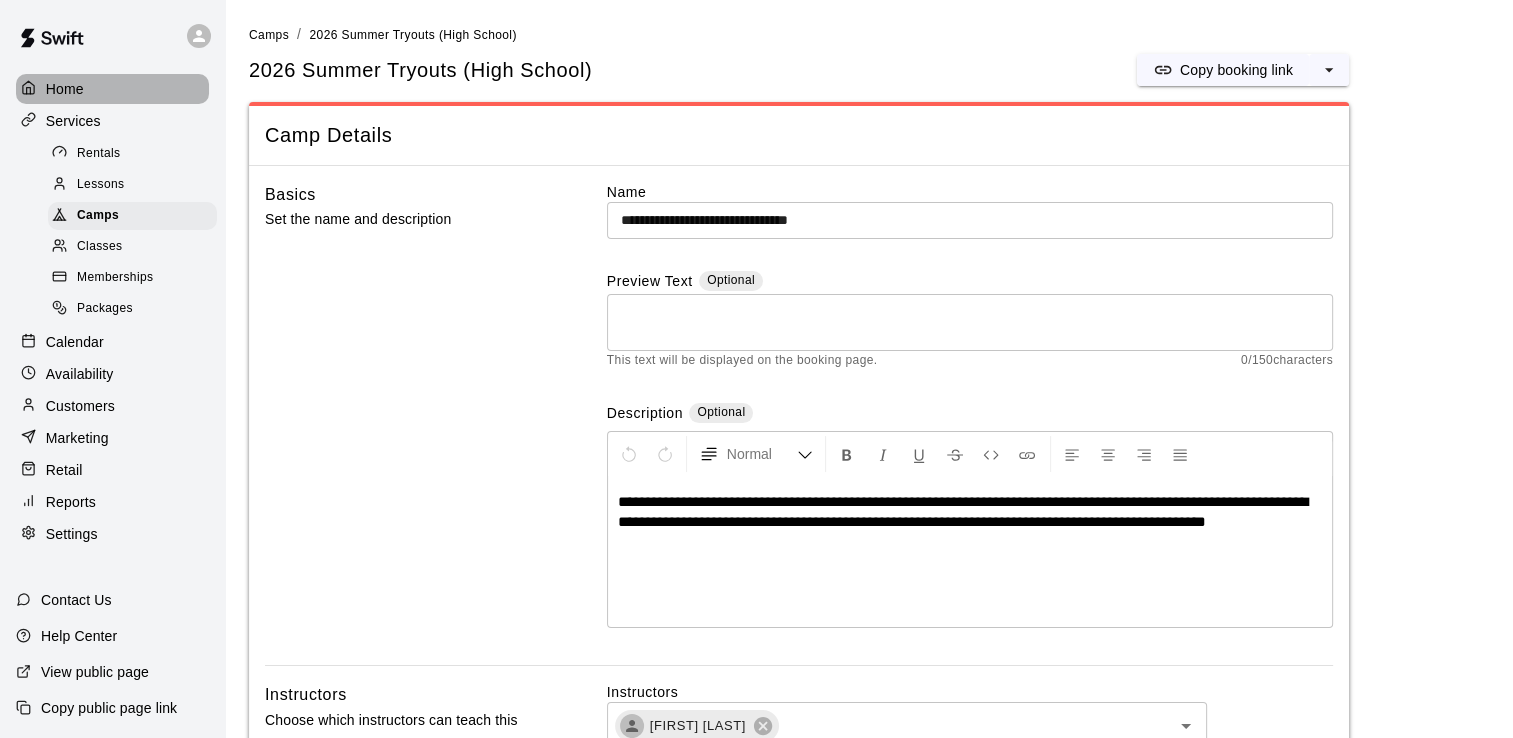 click on "Home" at bounding box center (65, 89) 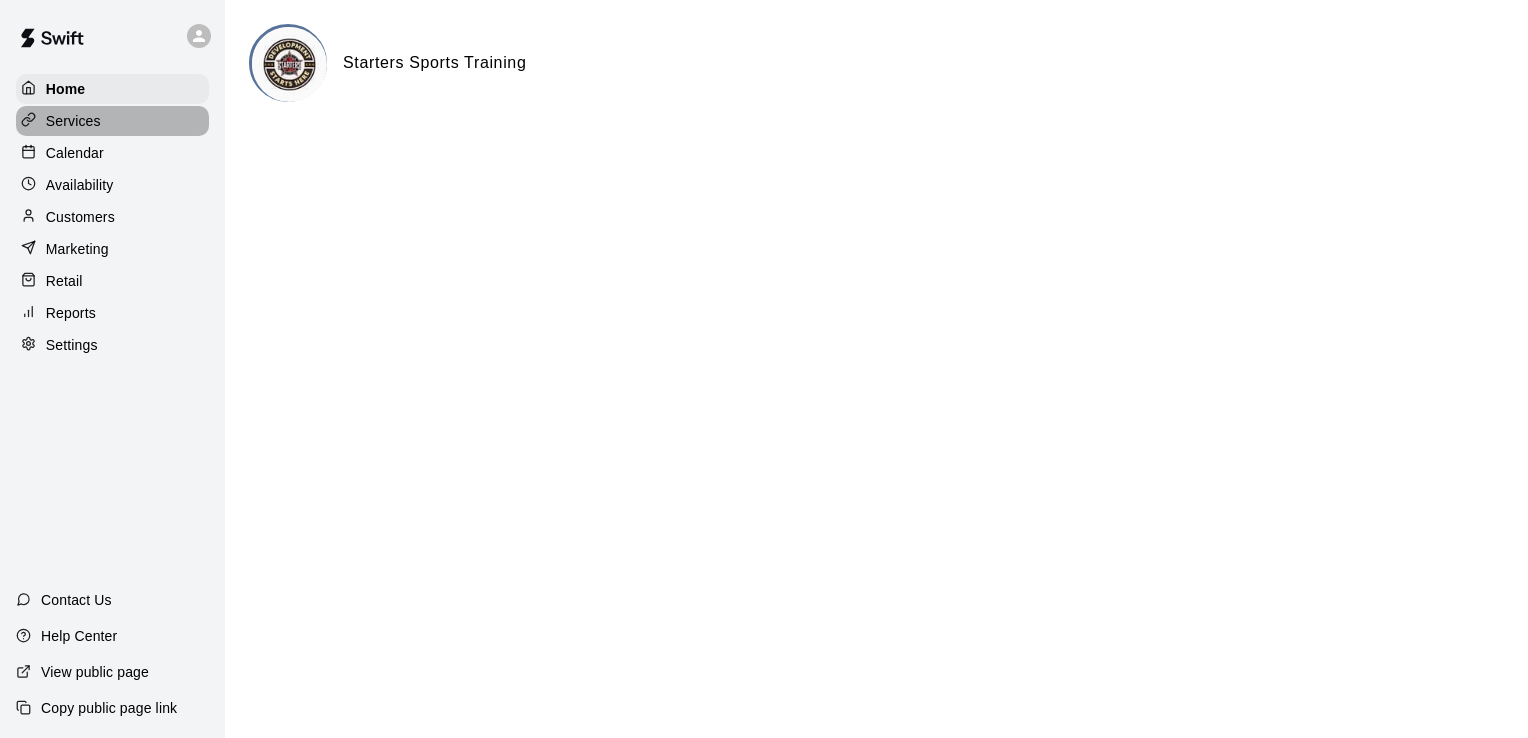 click on "Services" at bounding box center (73, 121) 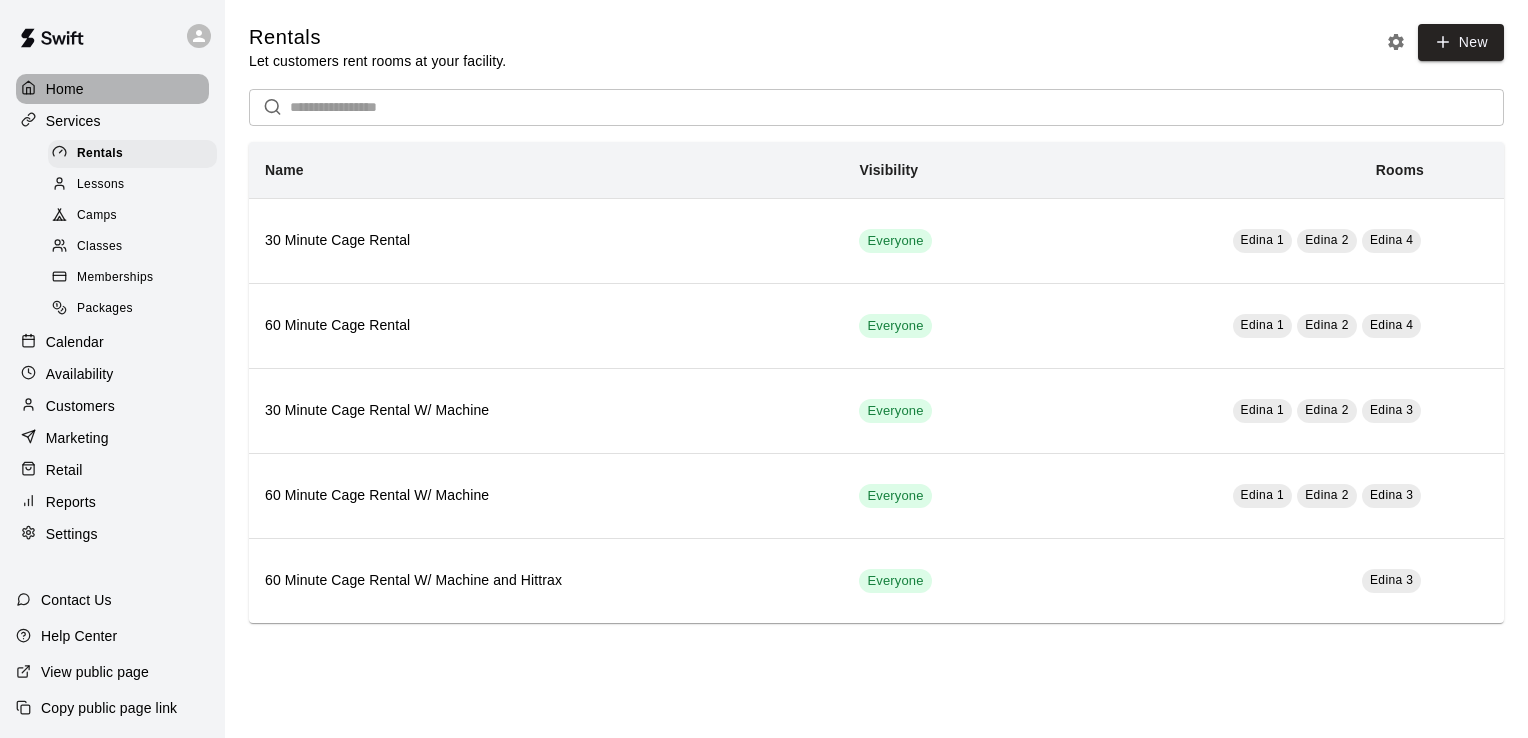 click on "Home" at bounding box center (65, 89) 